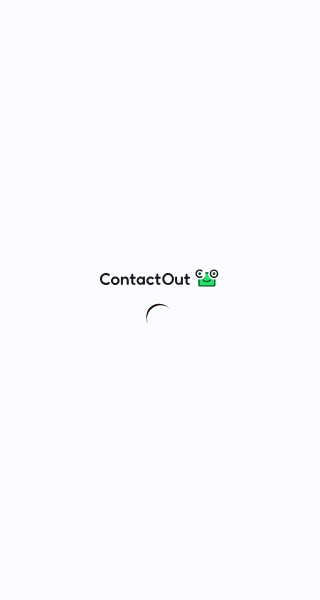 scroll, scrollTop: 0, scrollLeft: 0, axis: both 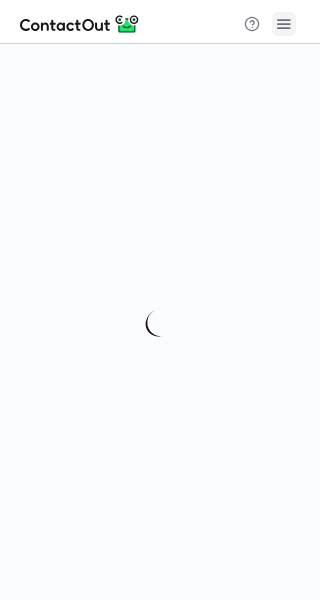 click at bounding box center [284, 24] 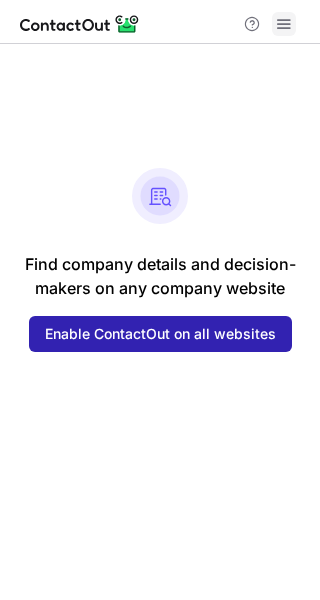 click at bounding box center (284, 24) 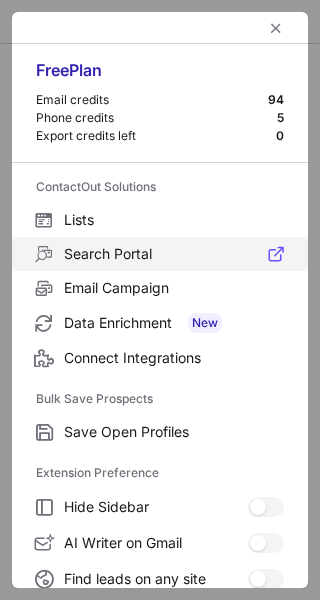 click on "Search Portal" at bounding box center (174, 254) 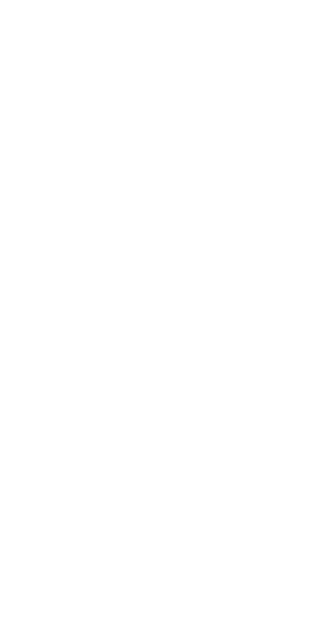 scroll, scrollTop: 0, scrollLeft: 0, axis: both 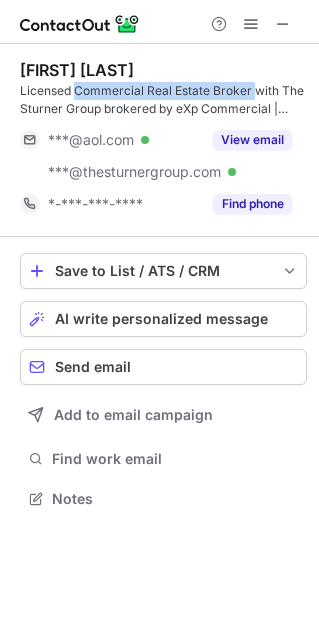 drag, startPoint x: 75, startPoint y: 87, endPoint x: 250, endPoint y: 89, distance: 175.01143 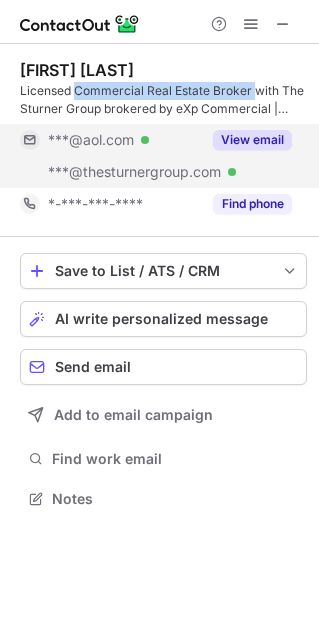 click on "View email" at bounding box center (252, 140) 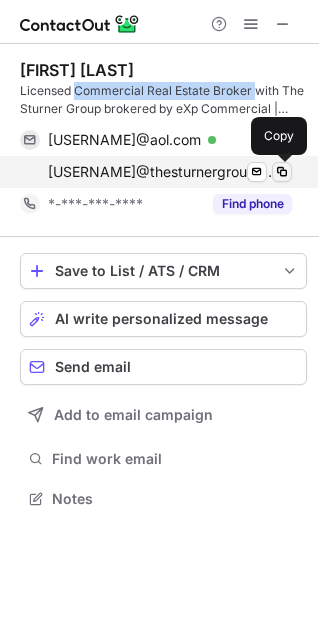 click at bounding box center [282, 172] 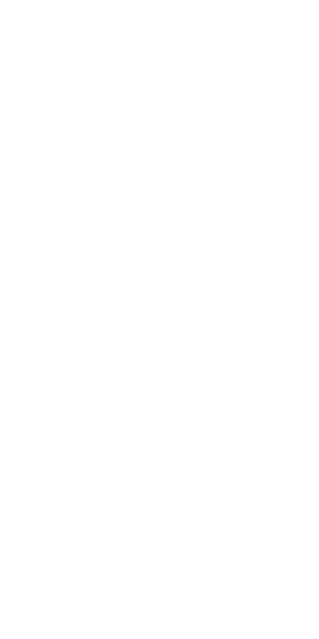 scroll, scrollTop: 0, scrollLeft: 0, axis: both 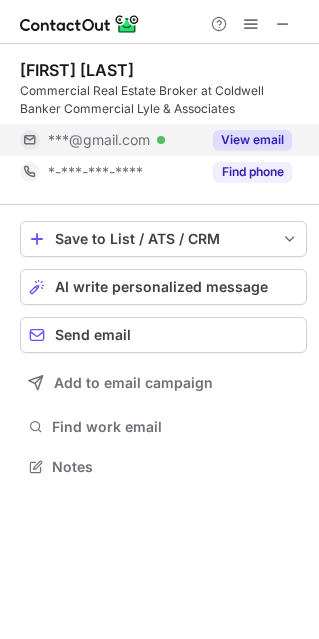 click on "View email" at bounding box center (252, 140) 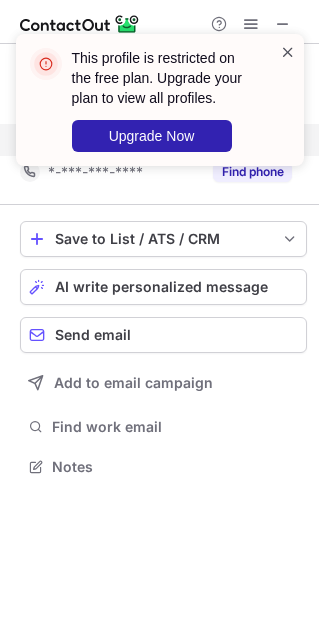 click at bounding box center (288, 52) 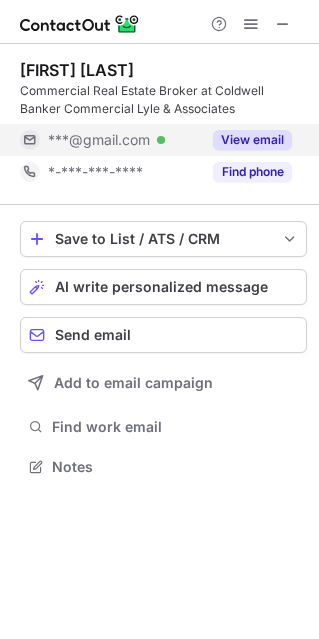 click on "This profile is restricted on the free plan. Upgrade your plan to view all profiles. Upgrade Now" at bounding box center (160, 108) 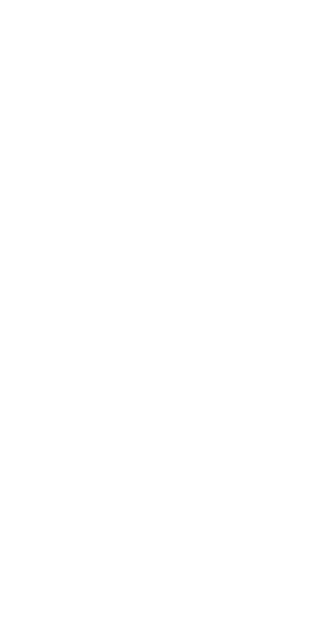 scroll, scrollTop: 0, scrollLeft: 0, axis: both 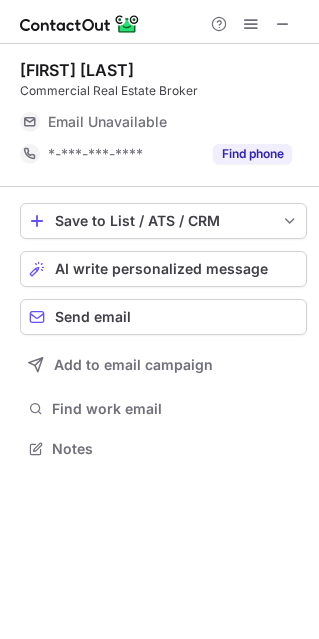 click at bounding box center (251, 24) 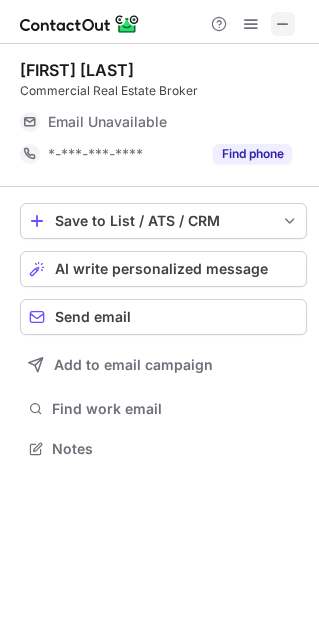 click at bounding box center [283, 24] 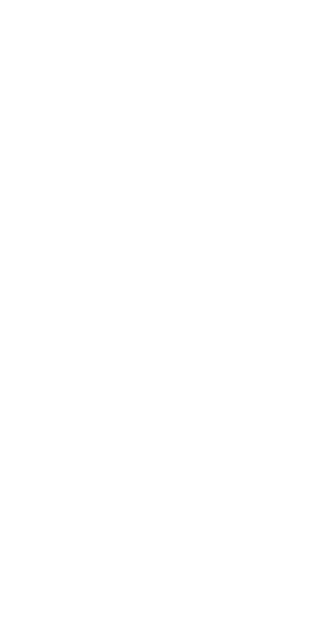 scroll, scrollTop: 0, scrollLeft: 0, axis: both 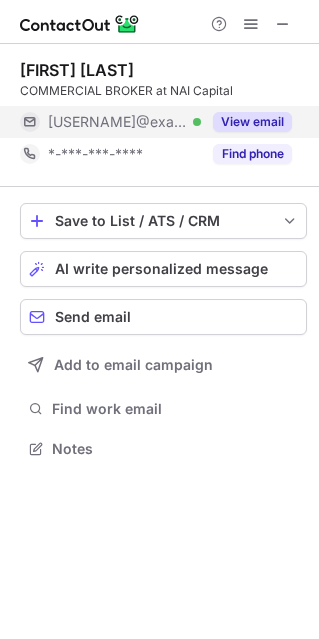 click on "View email" at bounding box center [252, 122] 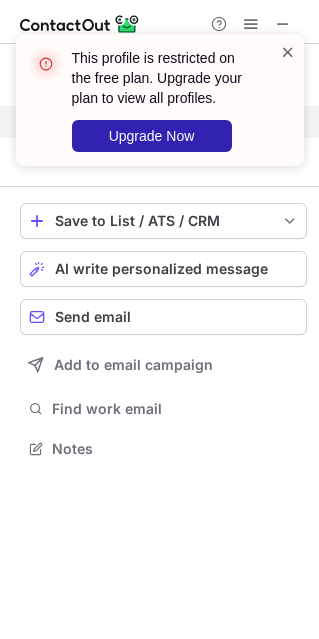 click at bounding box center (288, 52) 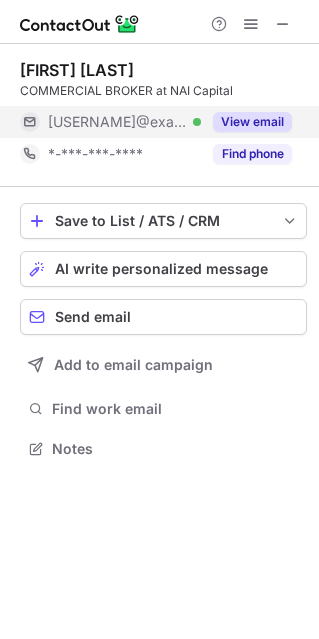click at bounding box center [283, 24] 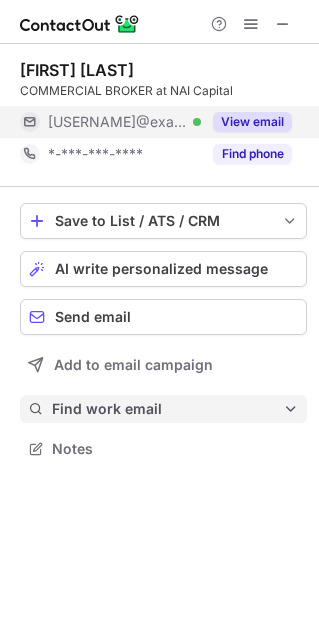 click on "Find work email" at bounding box center (167, 409) 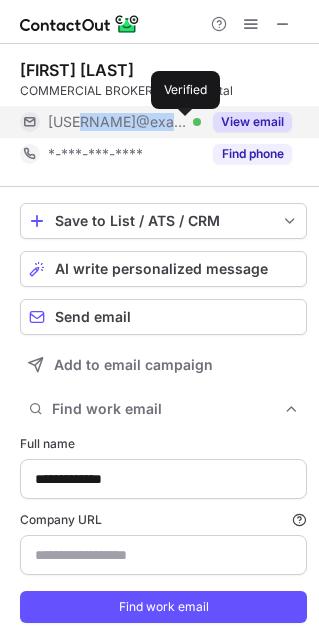 copy on "naicapital.com" 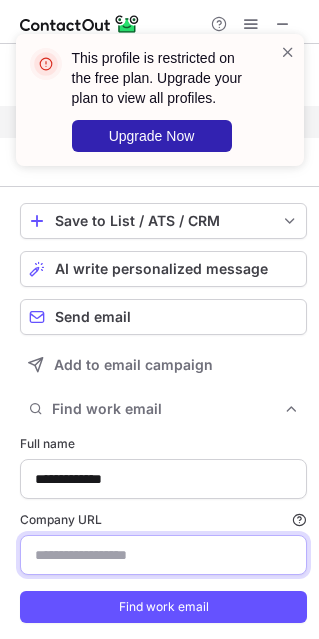 click on "Company URL Finding work email will consume 1 credit if a match is found." at bounding box center [163, 555] 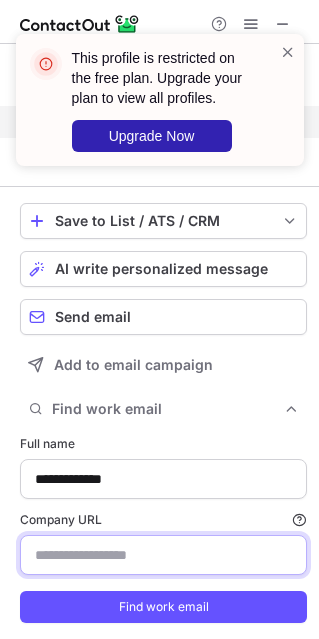 paste on "**********" 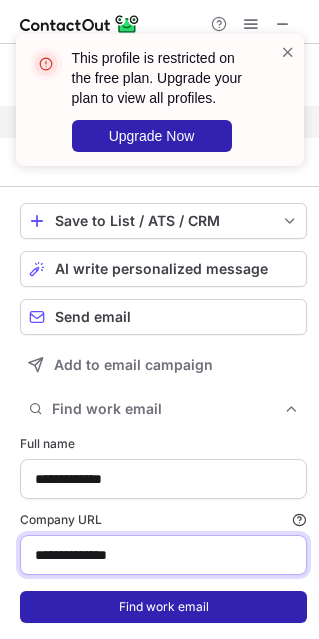 type on "**********" 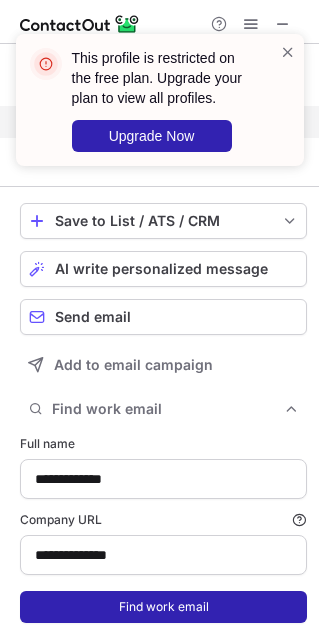 click on "Find work email" at bounding box center [163, 607] 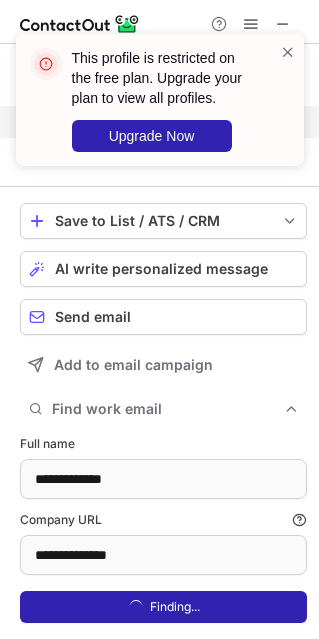scroll, scrollTop: 10, scrollLeft: 10, axis: both 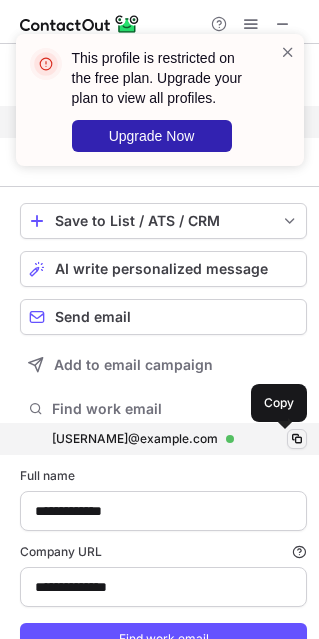 click at bounding box center (297, 439) 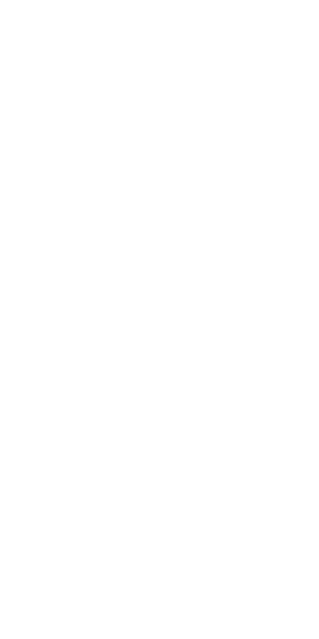 scroll, scrollTop: 0, scrollLeft: 0, axis: both 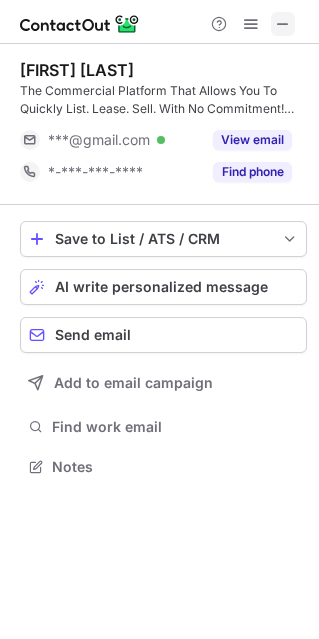 click at bounding box center [283, 24] 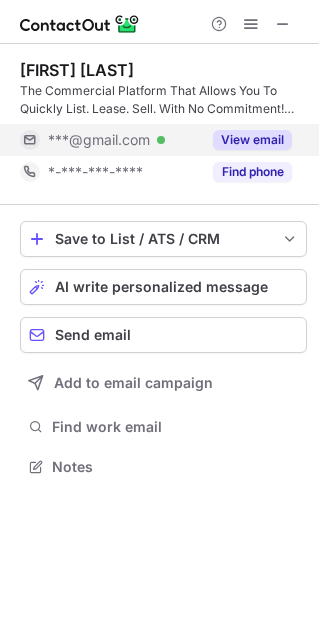 click on "View email" at bounding box center [252, 140] 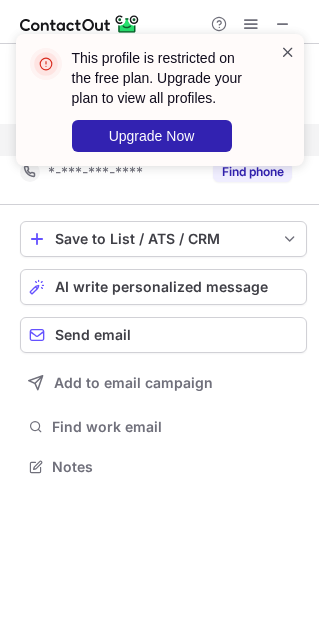 click at bounding box center [288, 52] 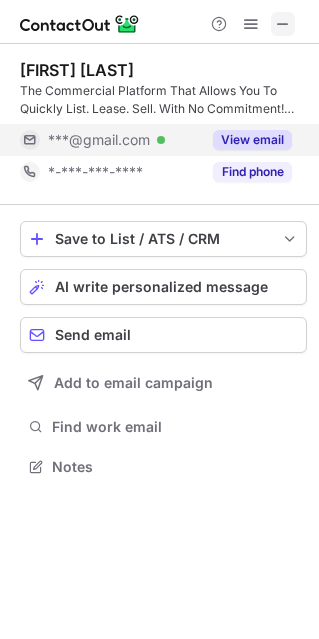 click at bounding box center [283, 24] 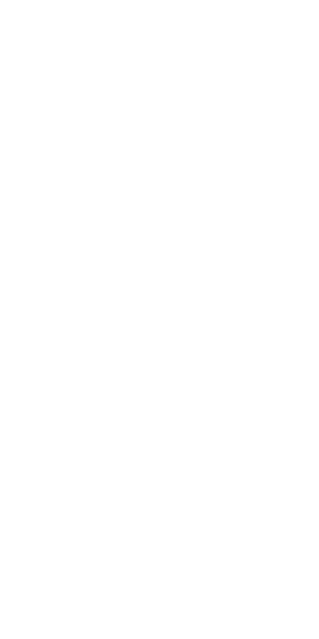 scroll, scrollTop: 0, scrollLeft: 0, axis: both 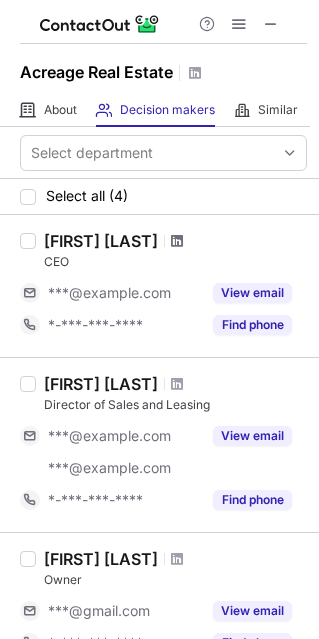 click at bounding box center (177, 241) 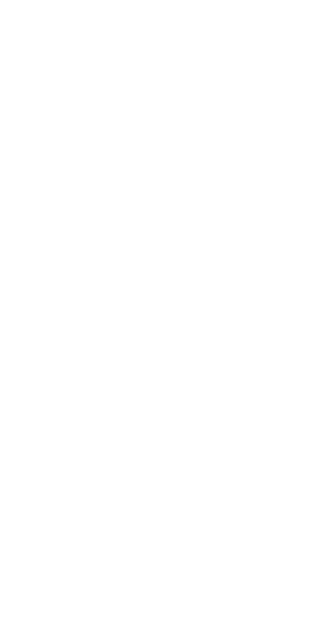 scroll, scrollTop: 0, scrollLeft: 0, axis: both 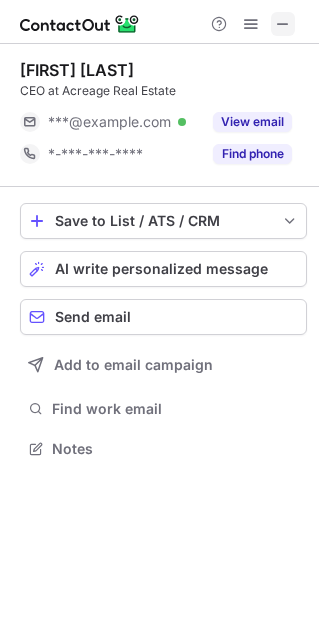 click at bounding box center [283, 24] 